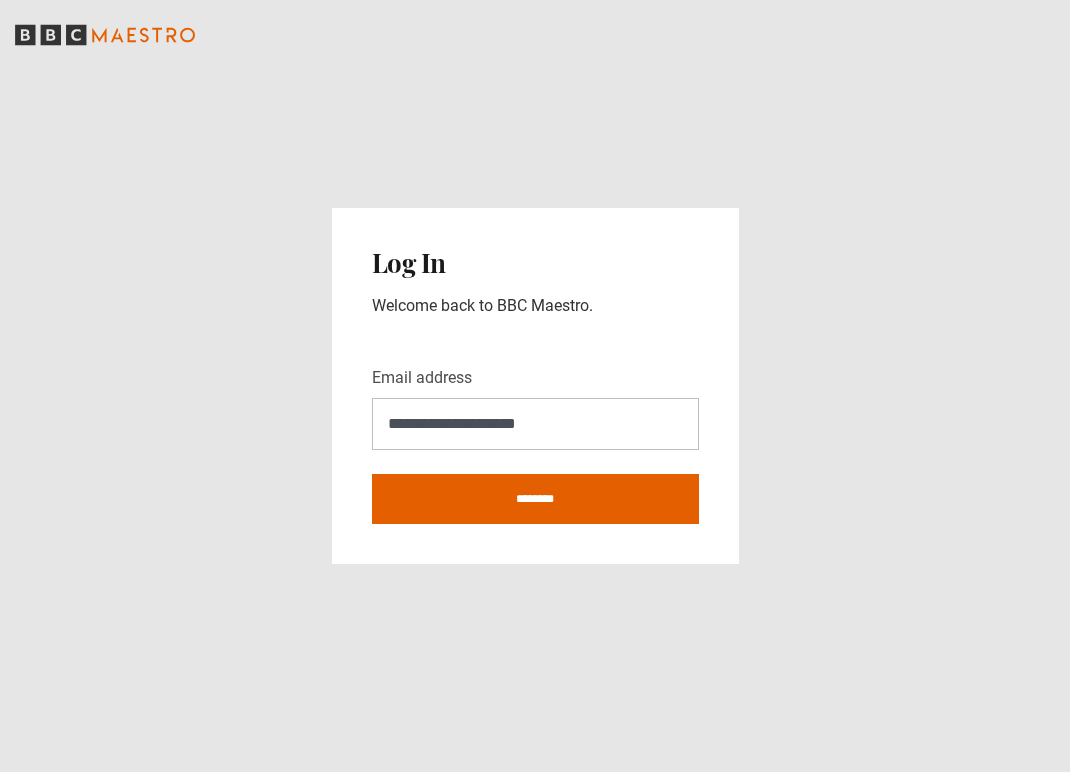 scroll, scrollTop: 0, scrollLeft: 0, axis: both 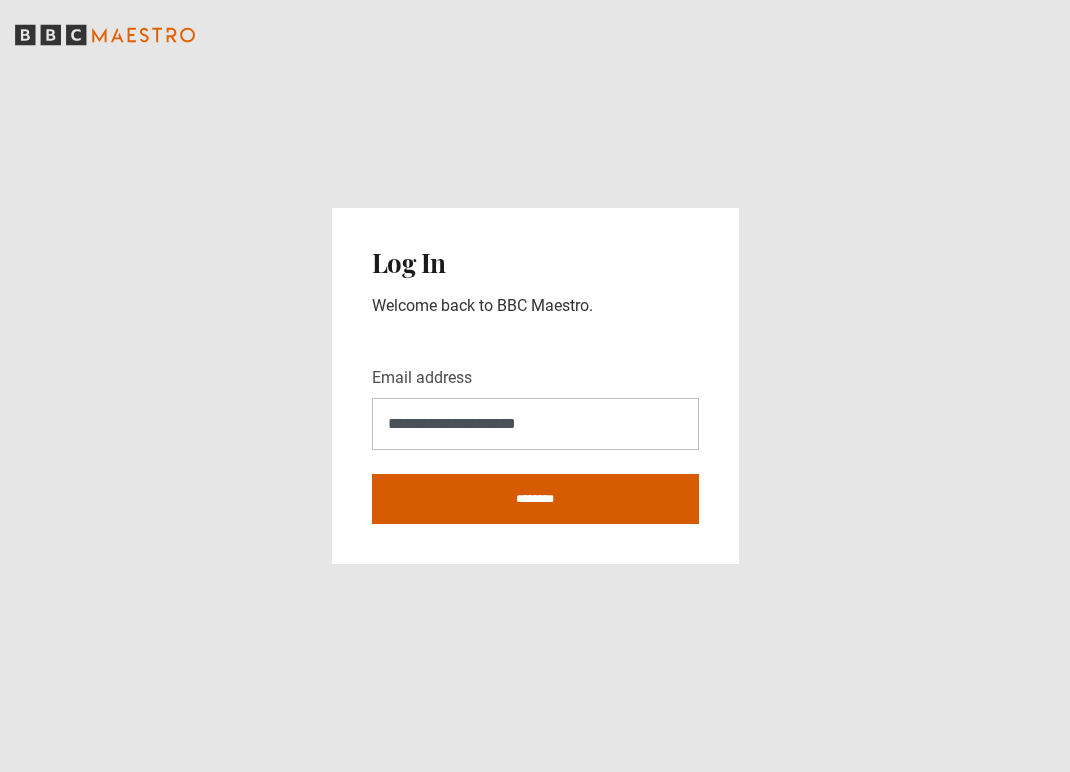click on "********" at bounding box center (535, 499) 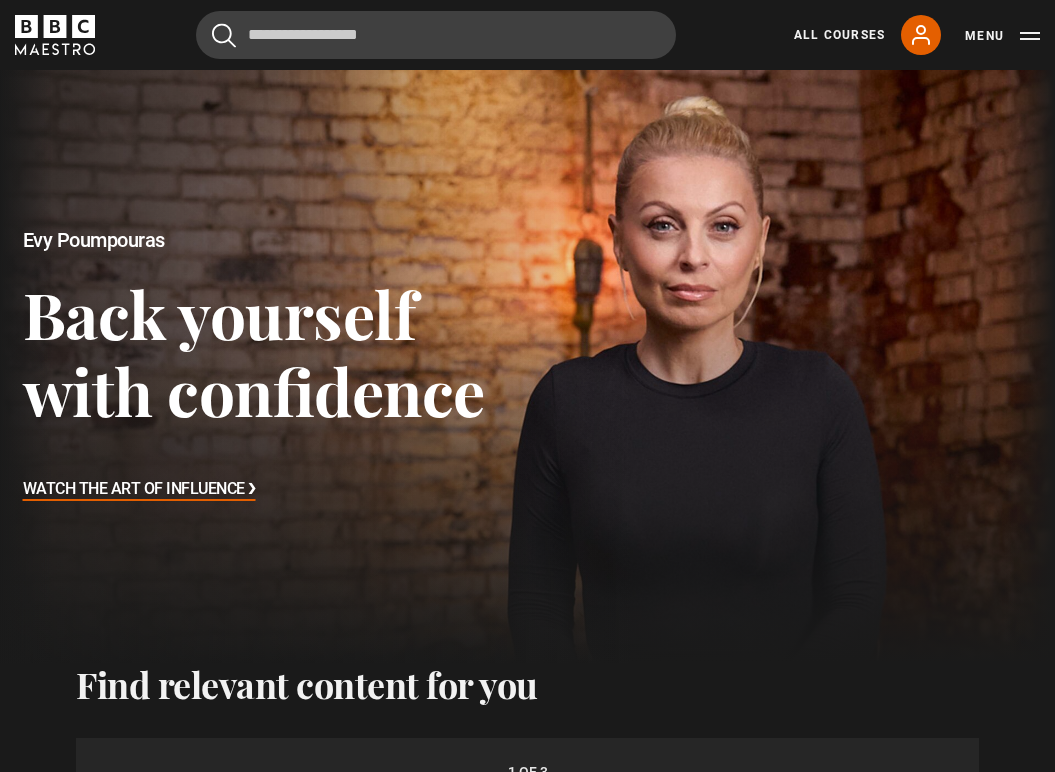 scroll, scrollTop: 521, scrollLeft: 0, axis: vertical 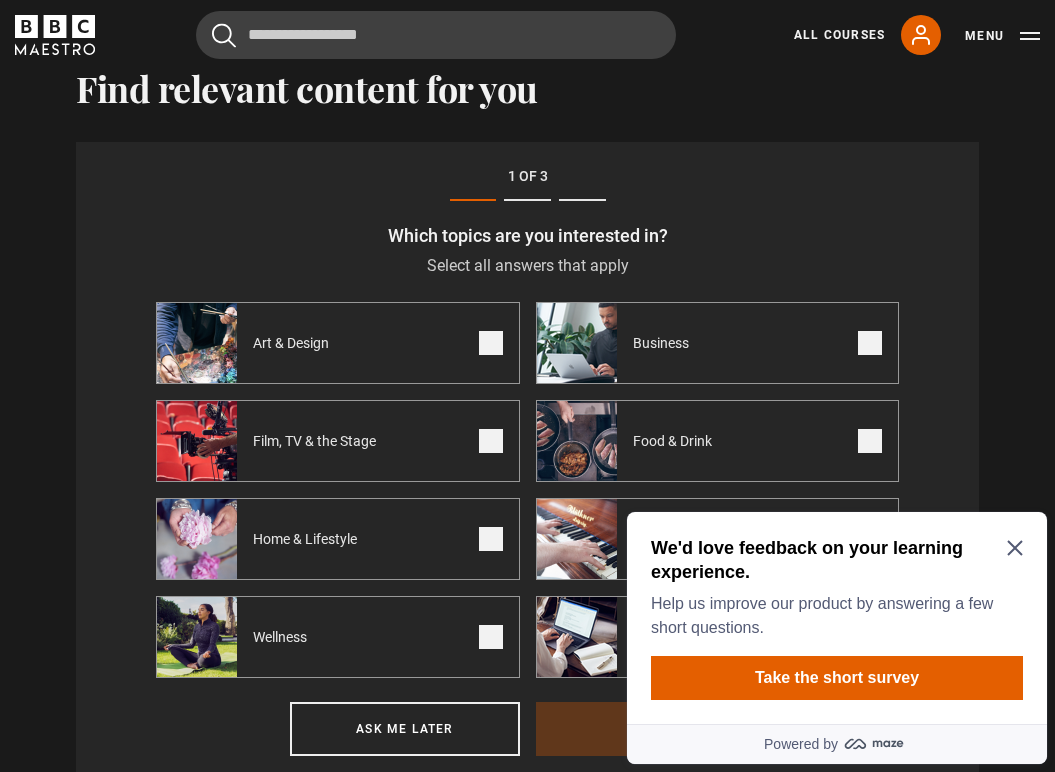 click on "We'd love feedback on your learning experience." at bounding box center [833, 560] 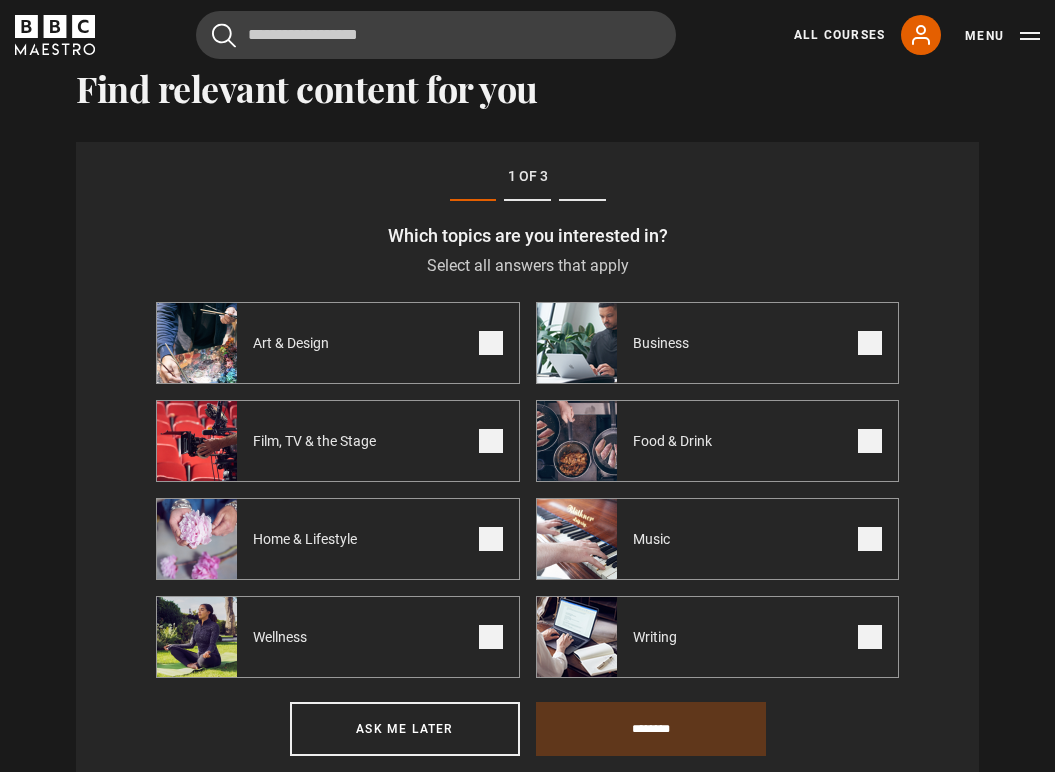 scroll, scrollTop: 722, scrollLeft: 0, axis: vertical 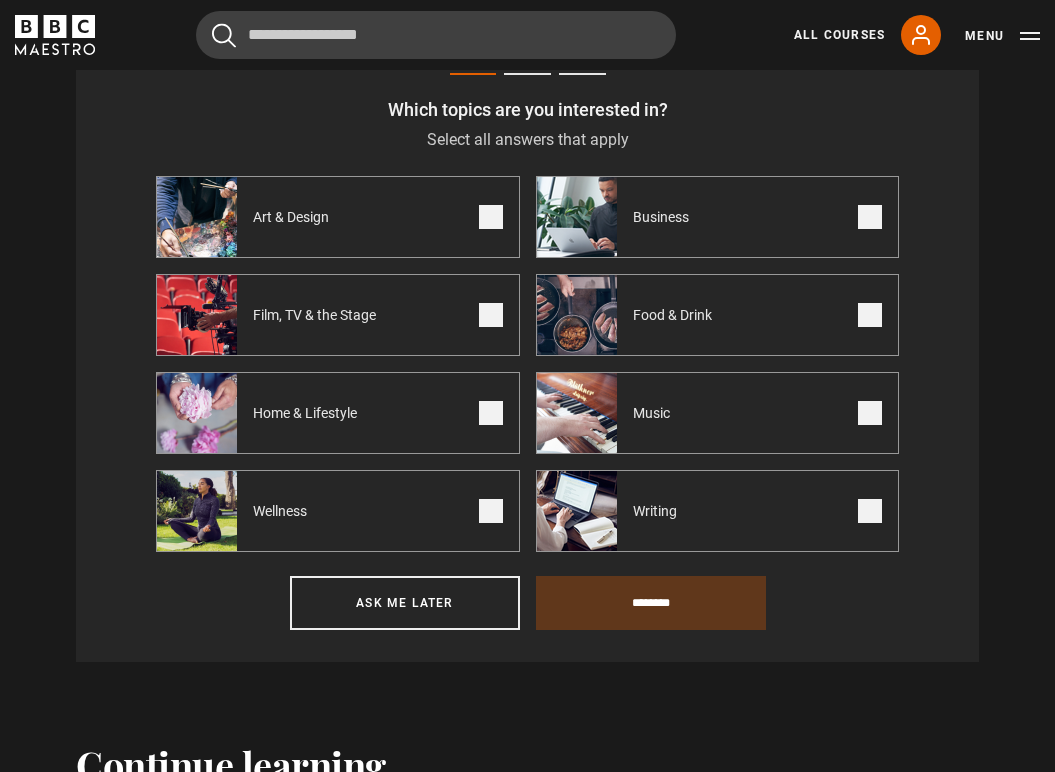 click on "Writing" at bounding box center [718, 511] 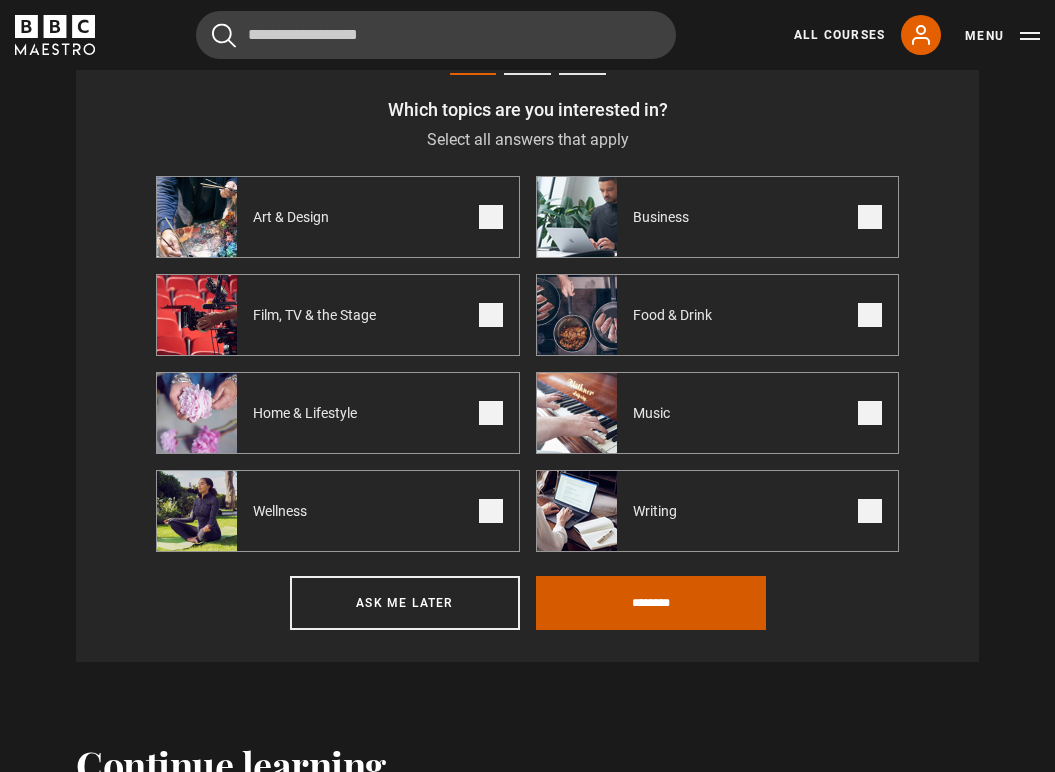 click on "********" at bounding box center (651, 603) 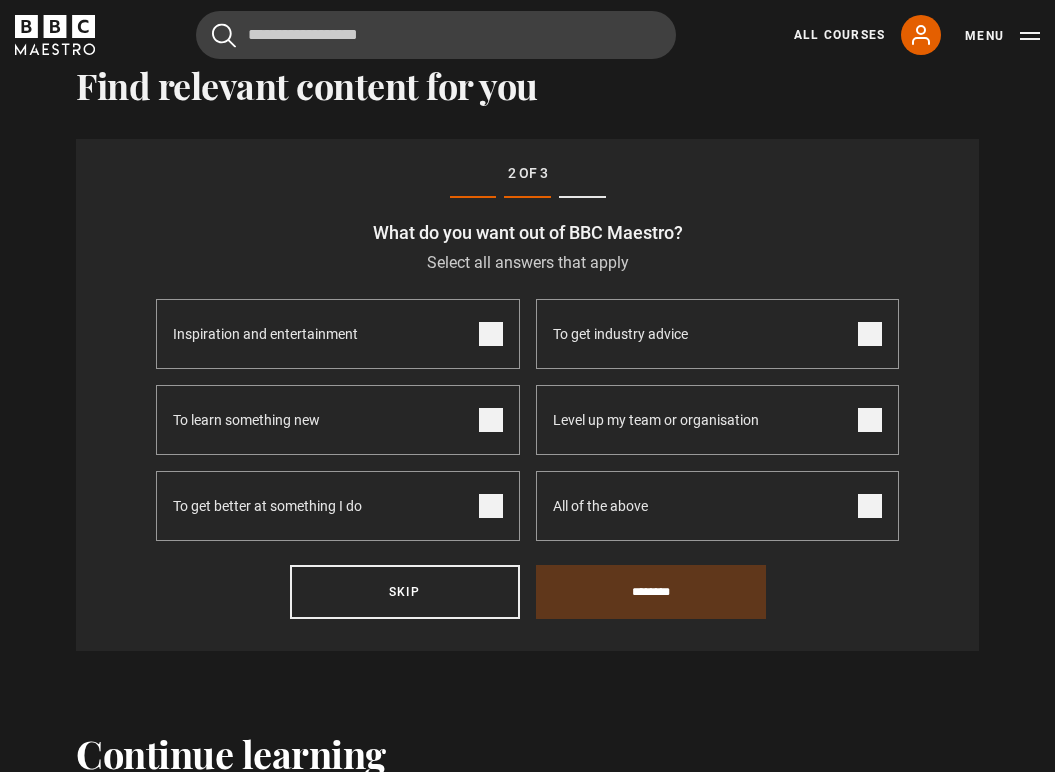 scroll, scrollTop: 596, scrollLeft: 0, axis: vertical 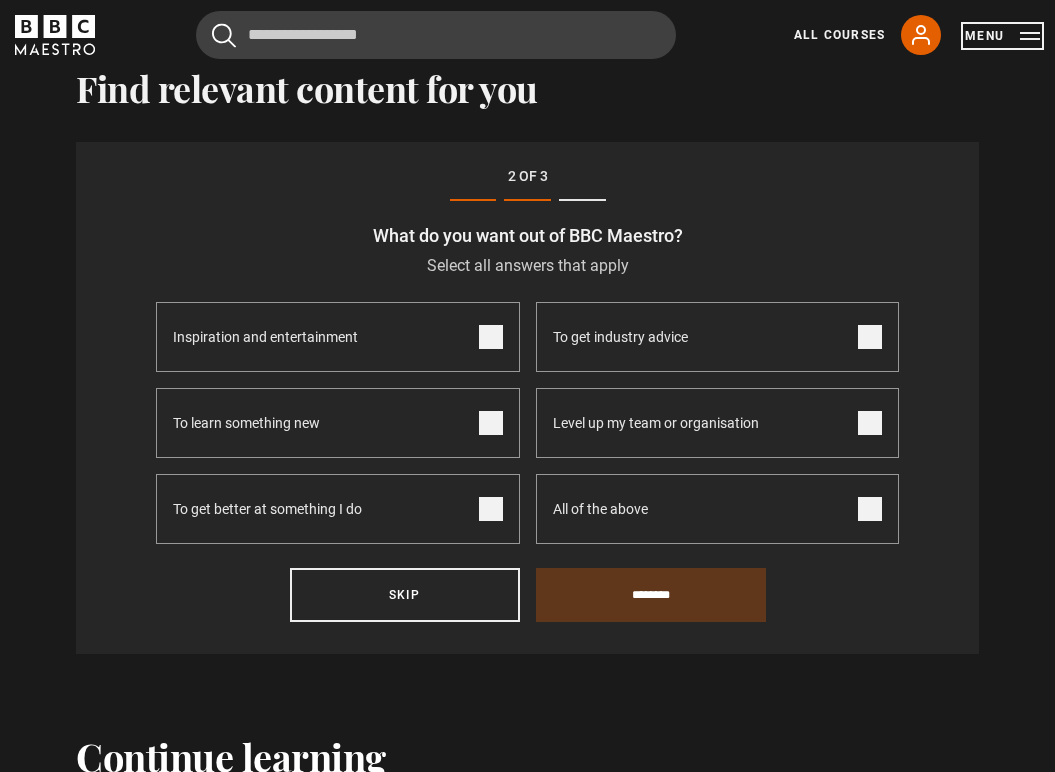 click on "Menu" at bounding box center (1002, 36) 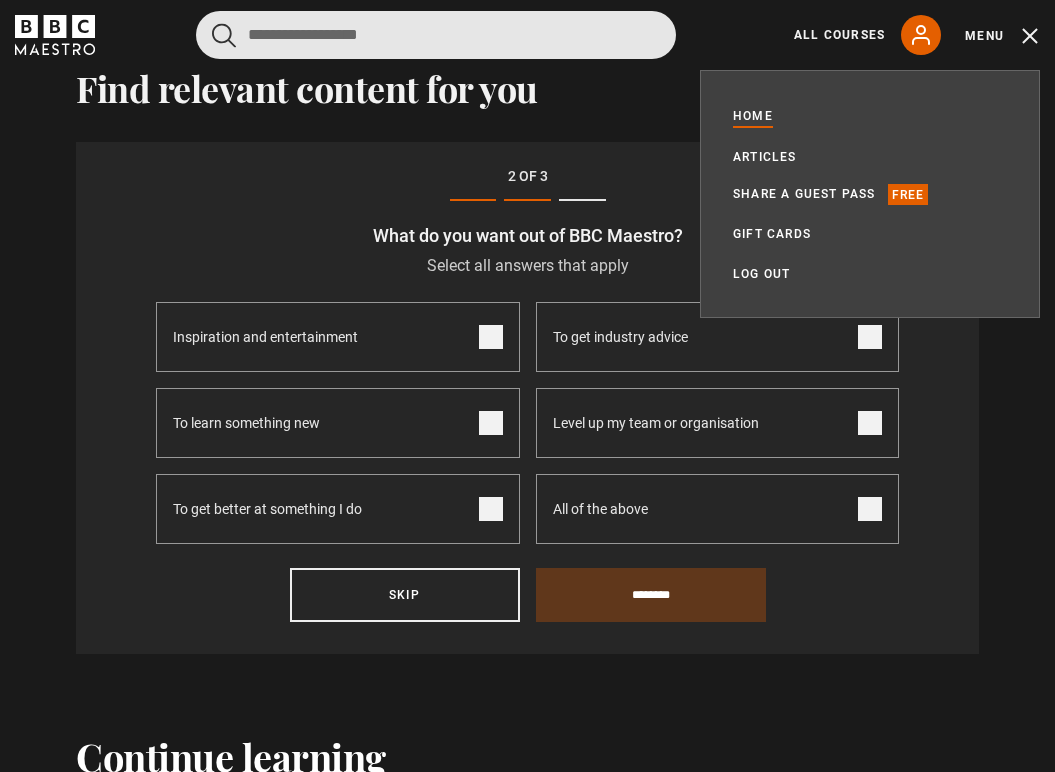 click at bounding box center (436, 35) 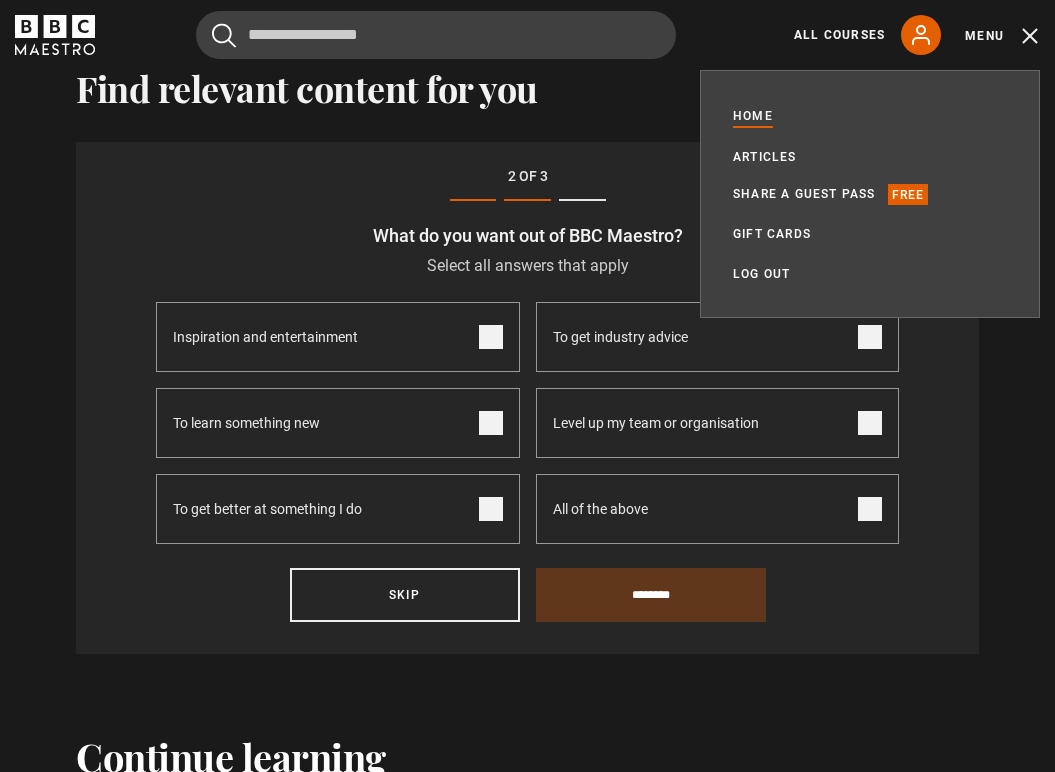 click on "Step  2 of 3
What do you want out of BBC Maestro?
Select all answers that apply
Select what you would like to get out of using BBC Maestro
Inspiration and entertainment
To get industry advice
To learn something new
Level up my team or organisation
To get better at something I do
All of the above" at bounding box center [527, 398] 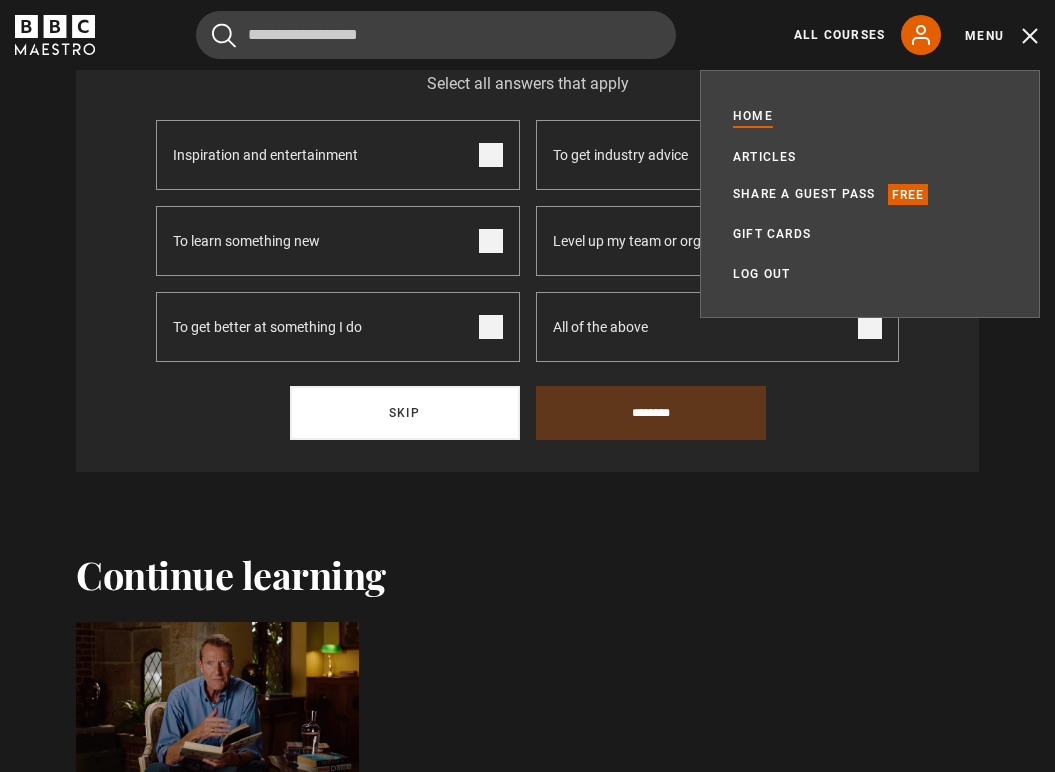 click on "Skip" at bounding box center (405, 413) 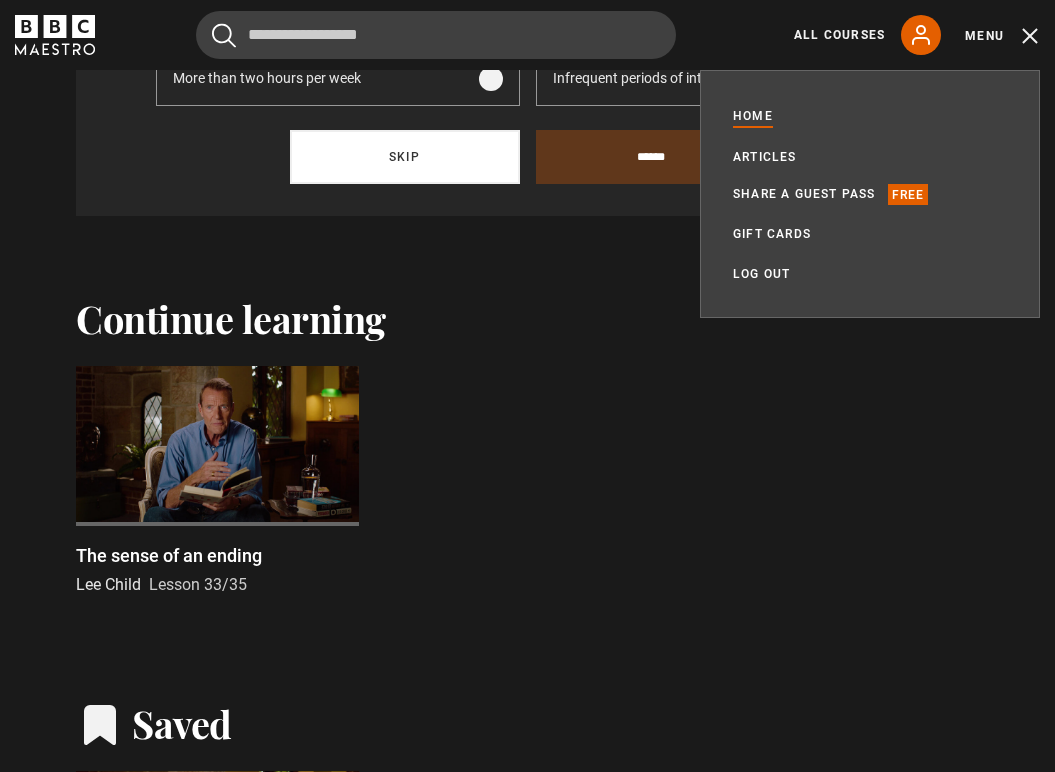 scroll, scrollTop: 887, scrollLeft: 0, axis: vertical 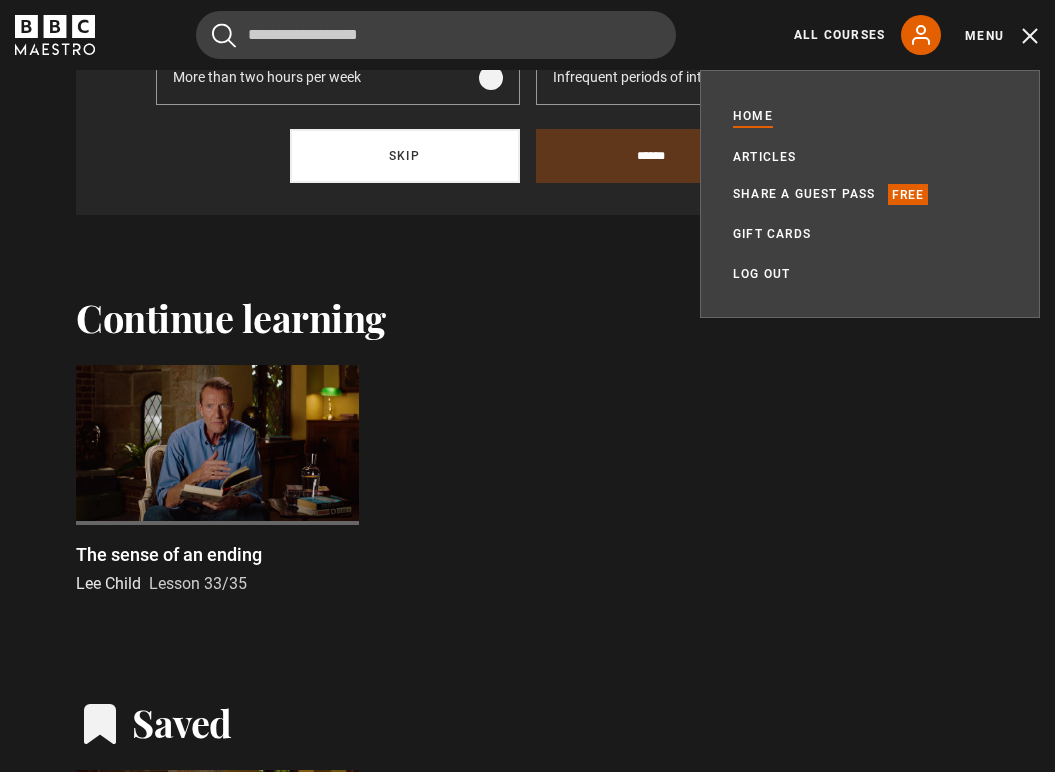 click on "Skip" at bounding box center [405, 156] 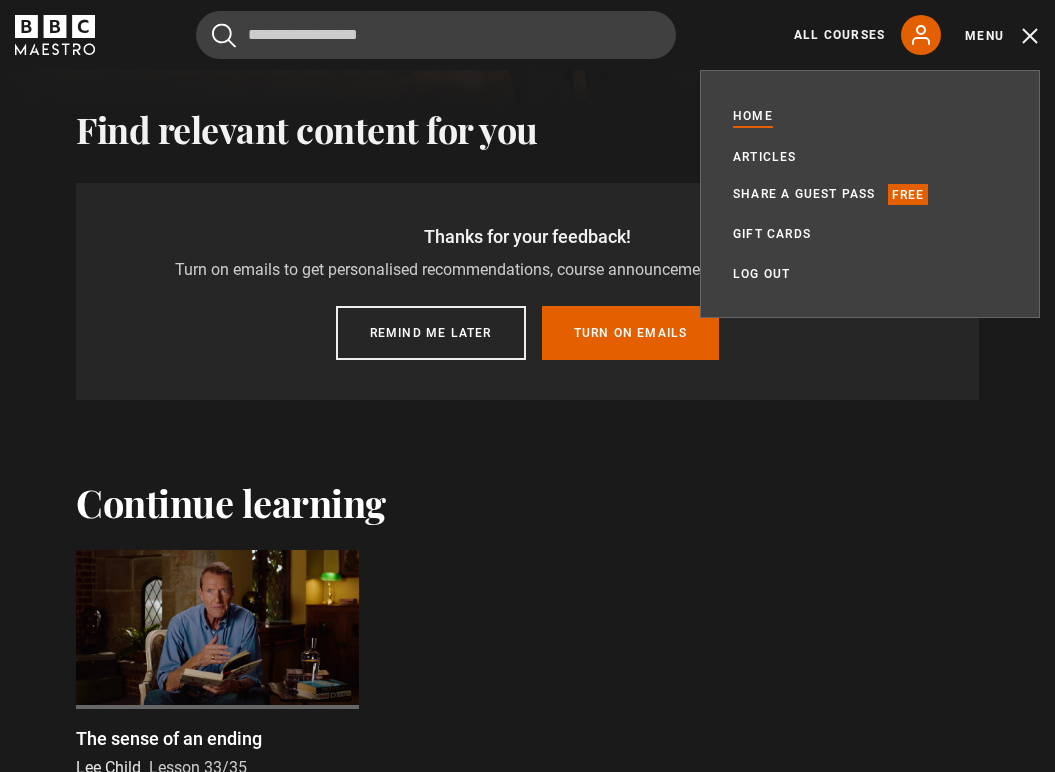 scroll, scrollTop: 556, scrollLeft: 0, axis: vertical 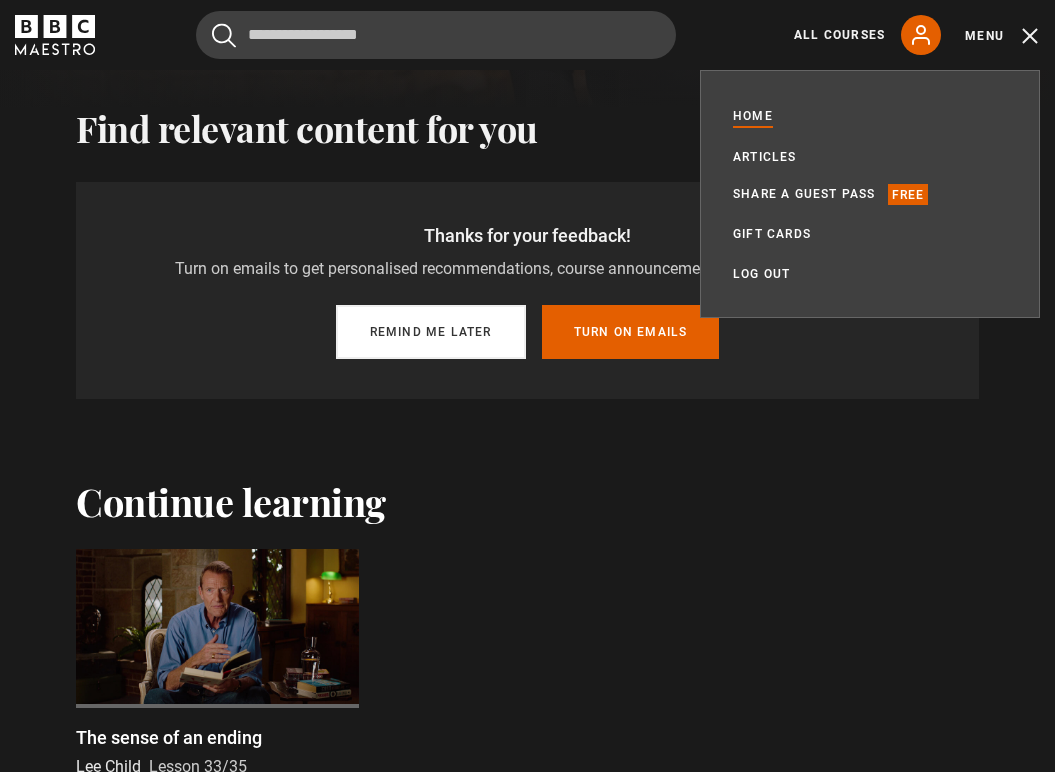 click on "Remind me later" at bounding box center (431, 332) 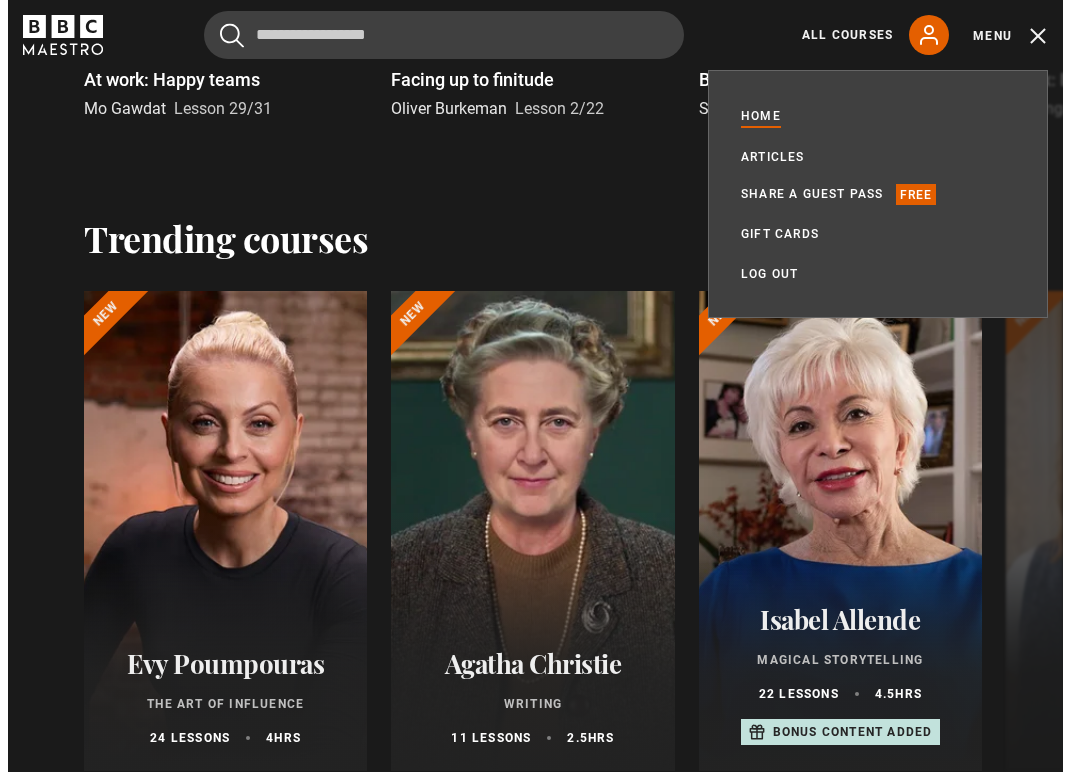 scroll, scrollTop: 2440, scrollLeft: 0, axis: vertical 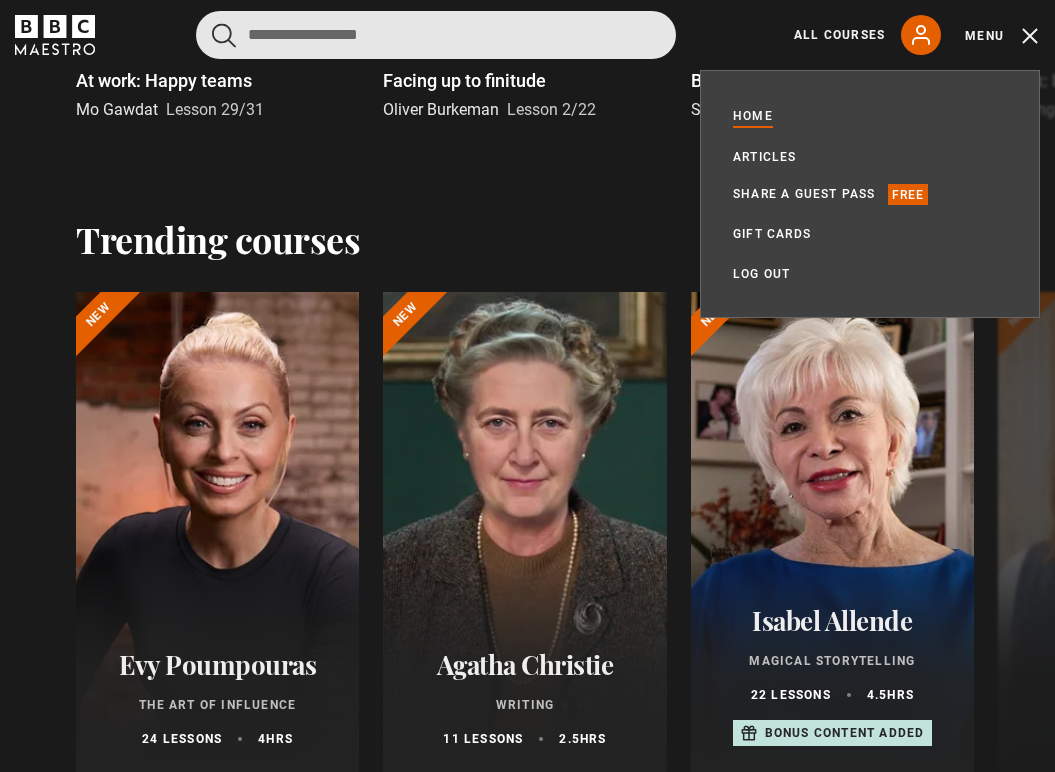 click at bounding box center (436, 35) 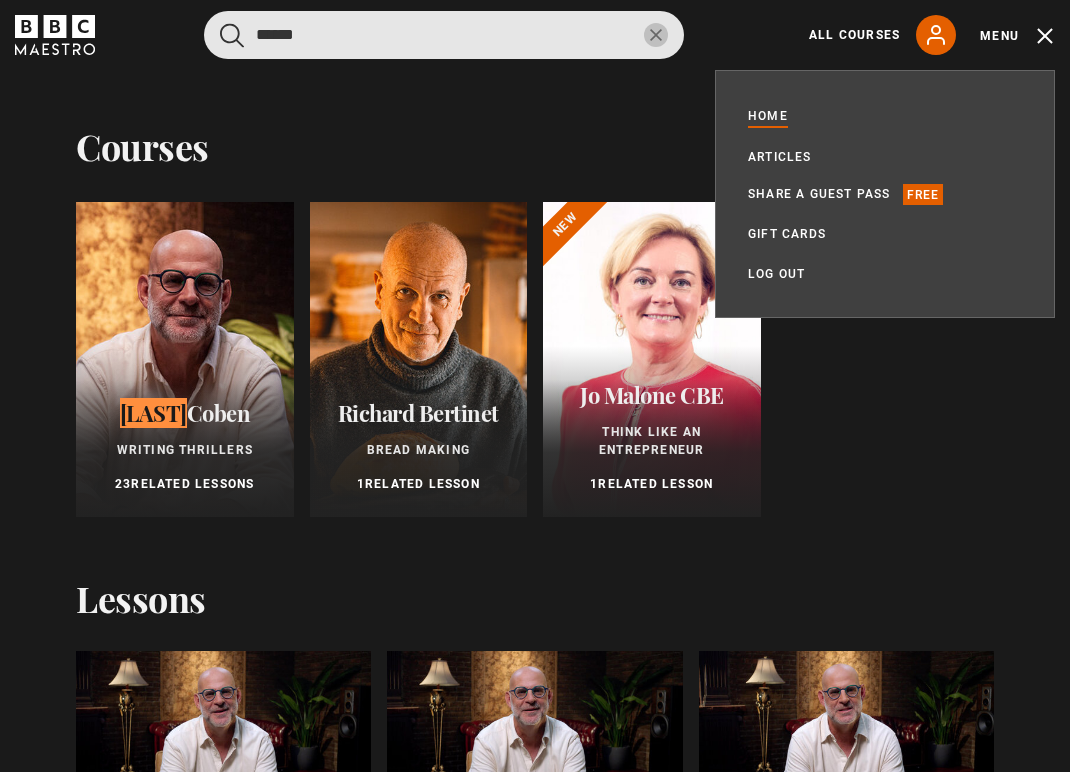 type on "******" 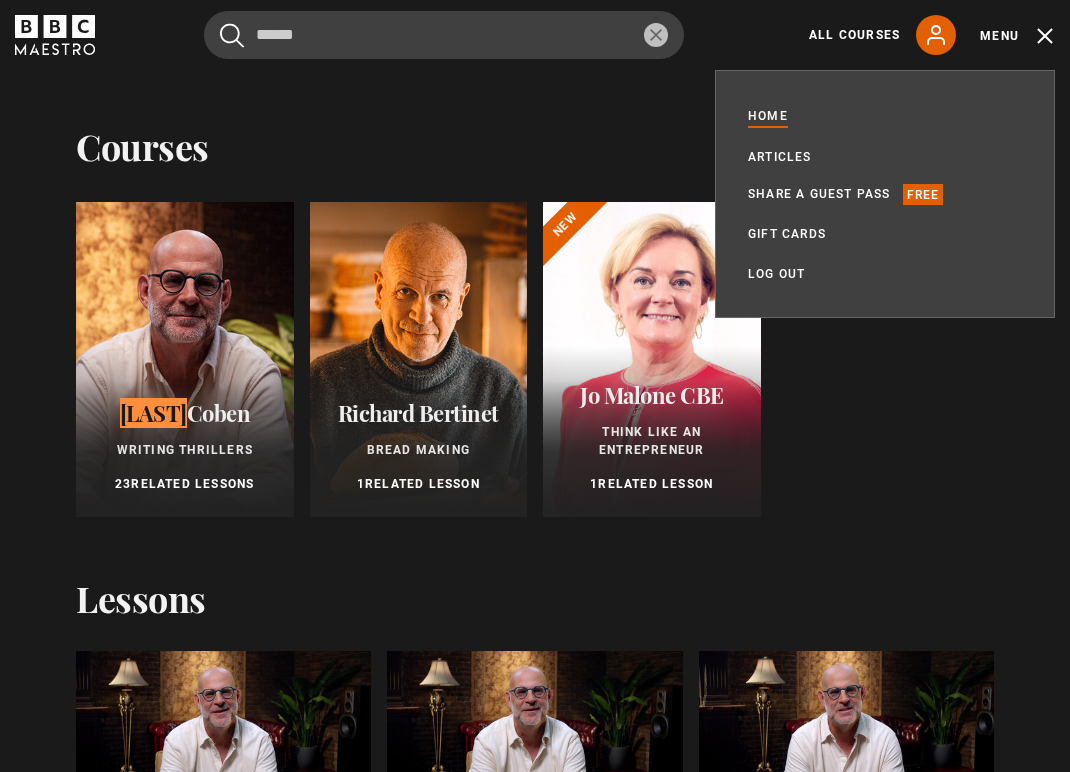 click at bounding box center (185, 359) 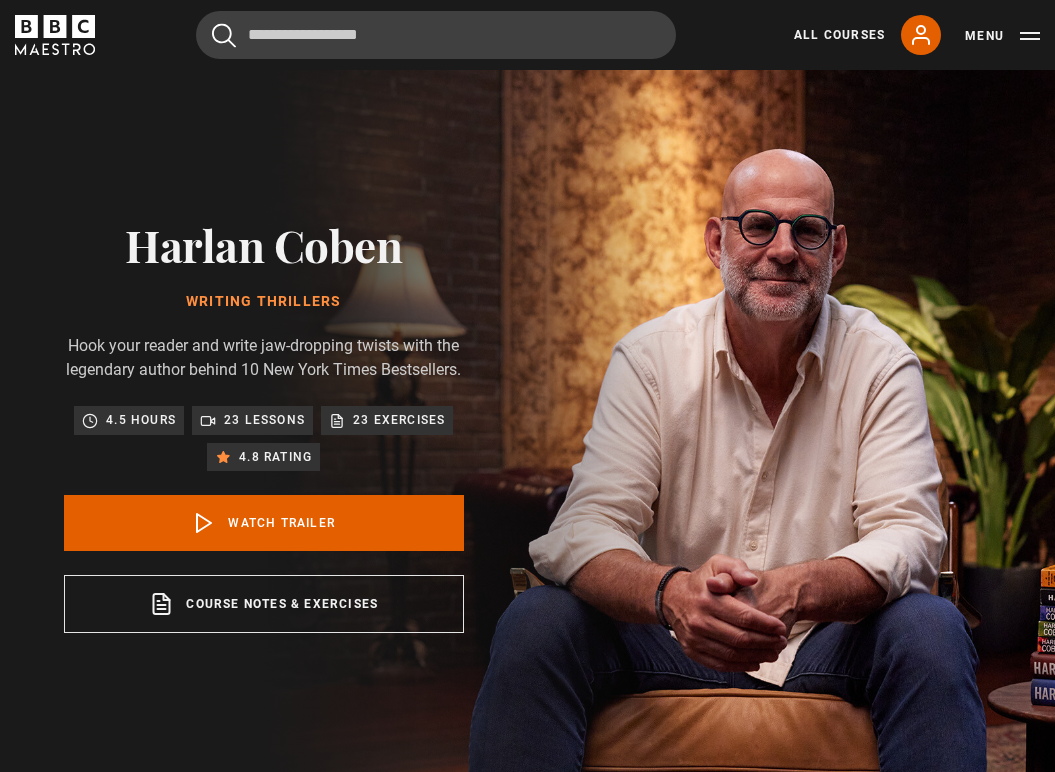 scroll, scrollTop: 0, scrollLeft: 0, axis: both 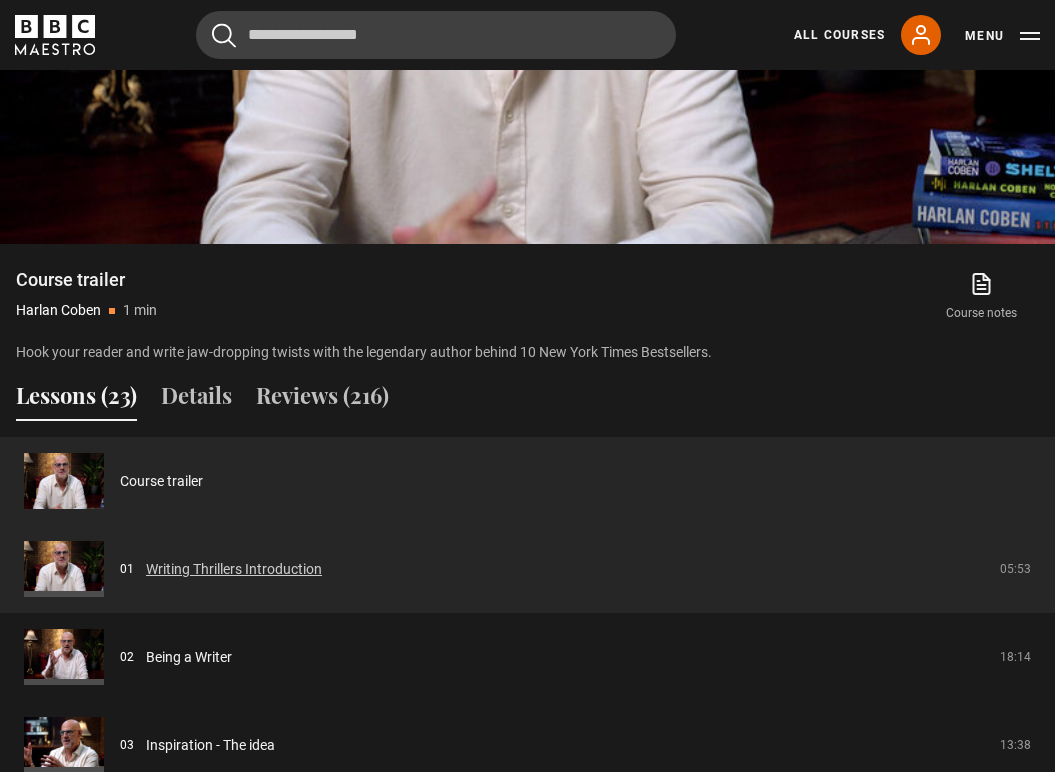 click on "Writing Thrillers Introduction" at bounding box center [234, 569] 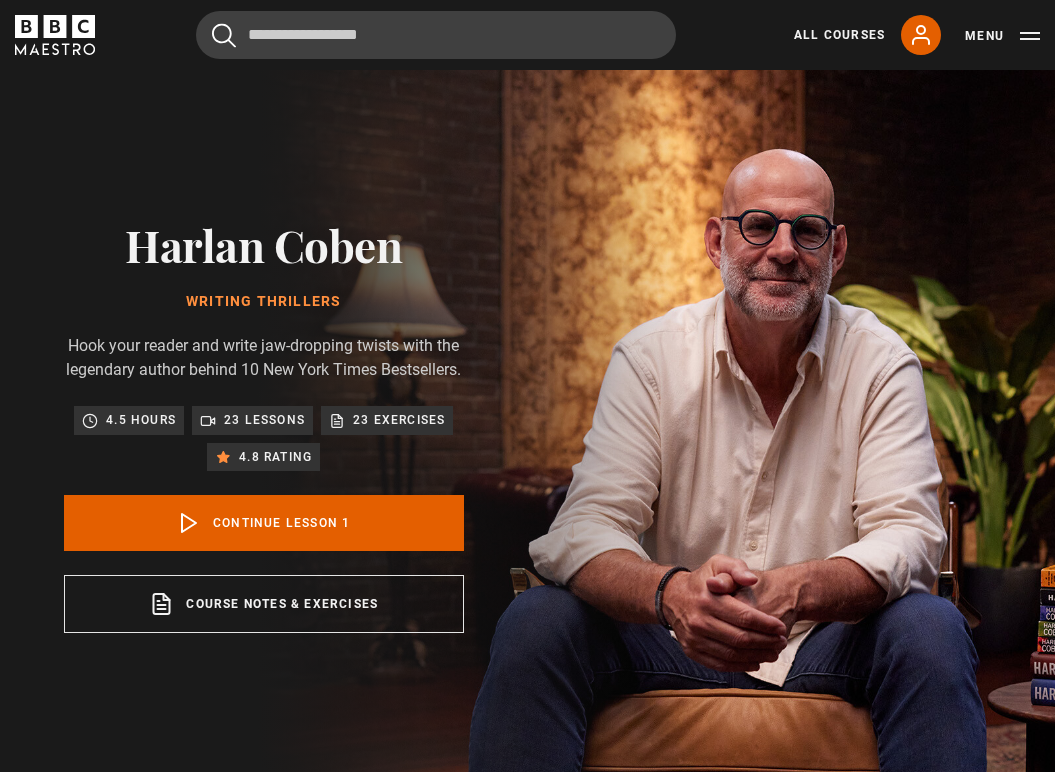 scroll, scrollTop: 782, scrollLeft: 0, axis: vertical 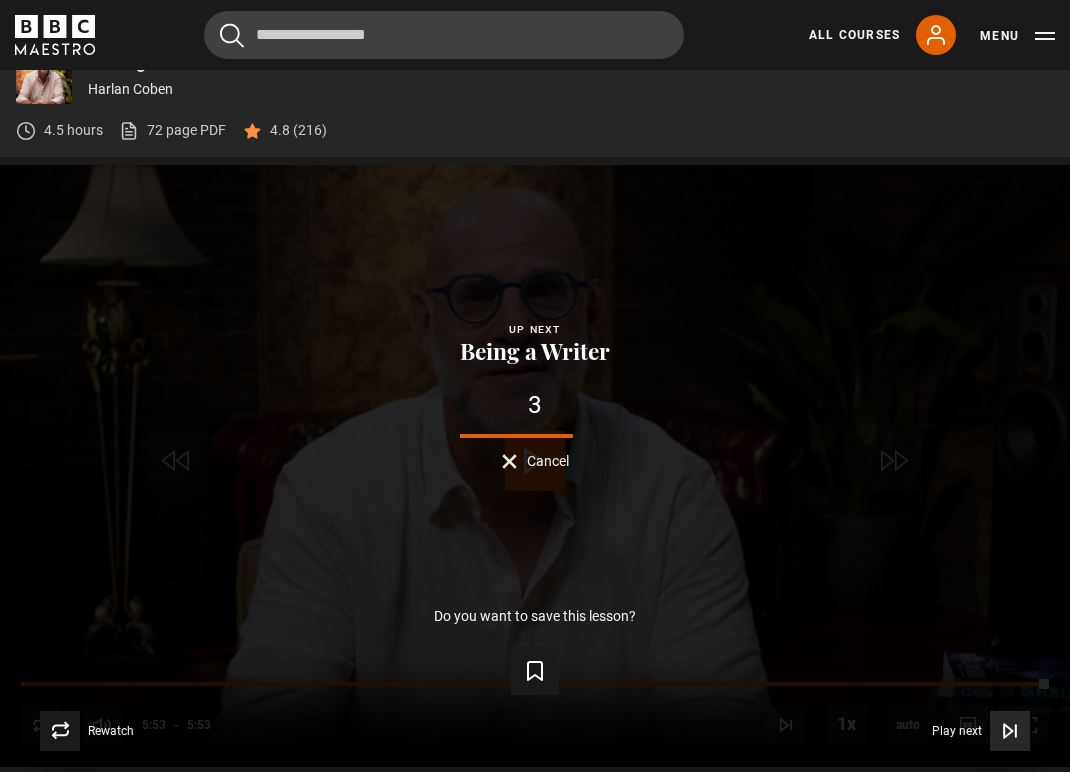 click on "Play next" at bounding box center [957, 731] 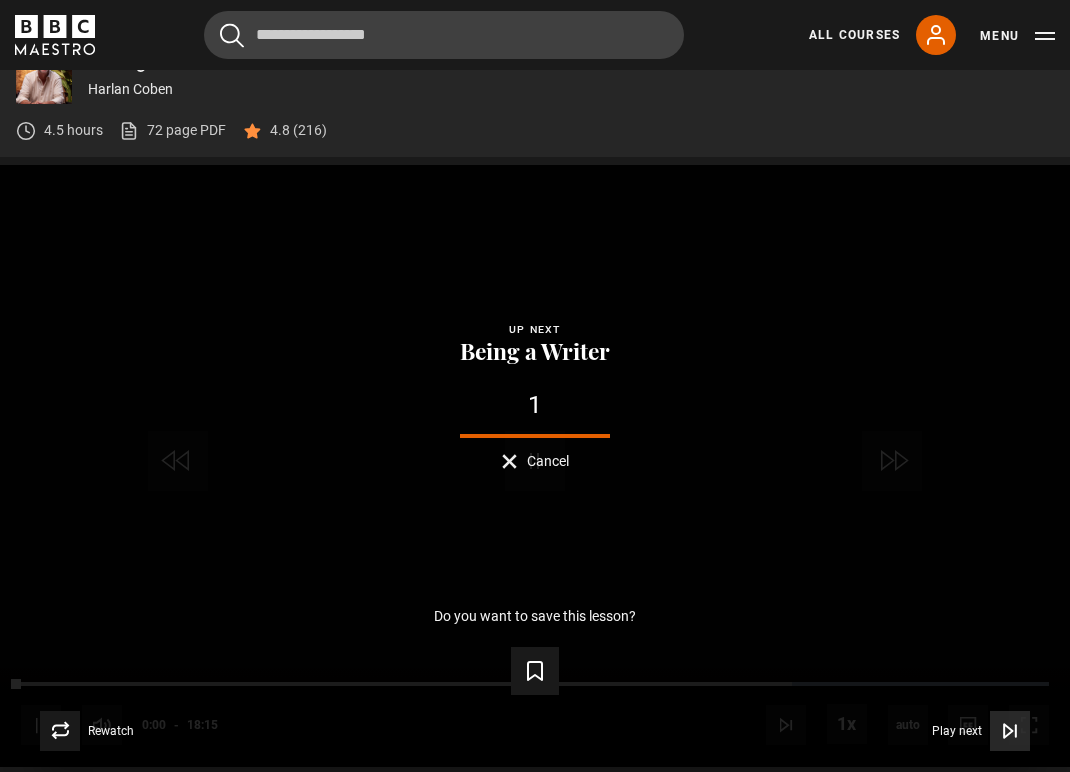 click 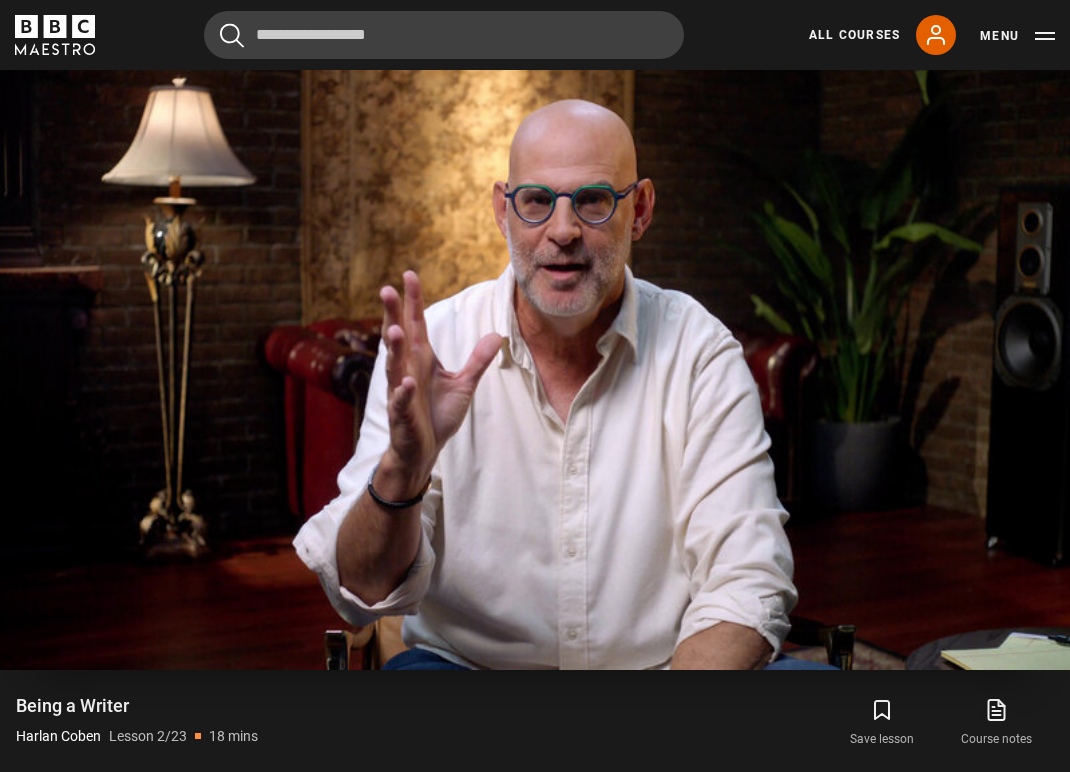 scroll, scrollTop: 881, scrollLeft: 0, axis: vertical 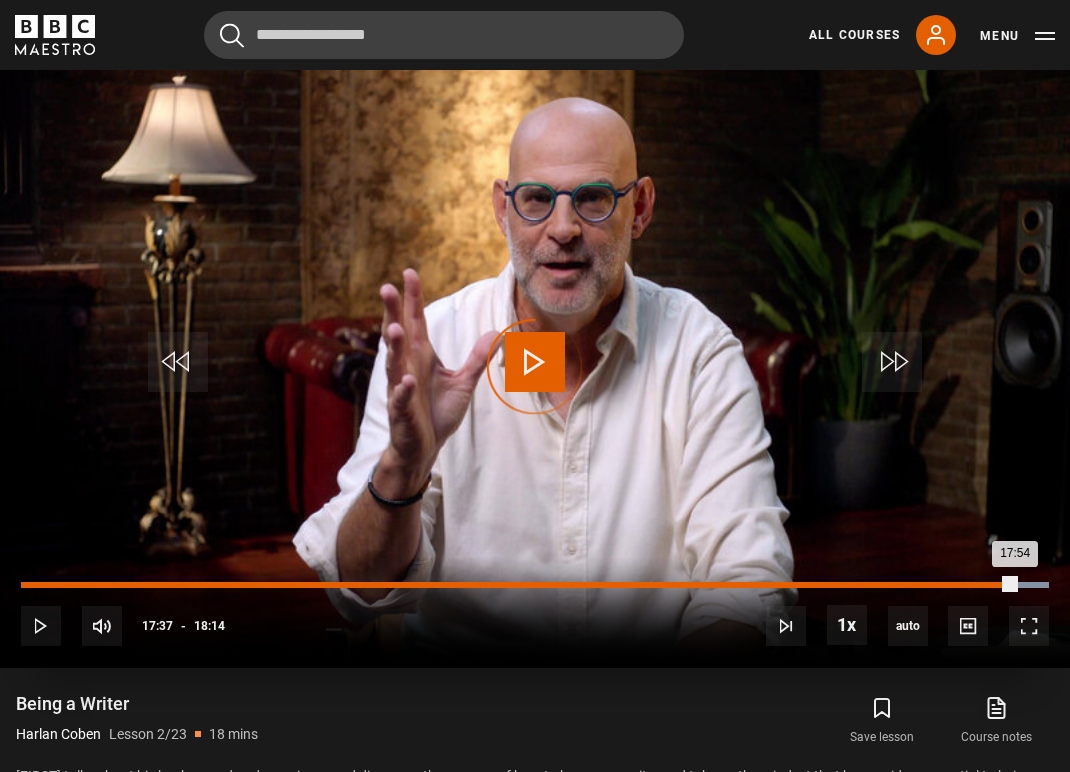 click on "Loaded :  100.00% 17:37 17:54" at bounding box center [535, 585] 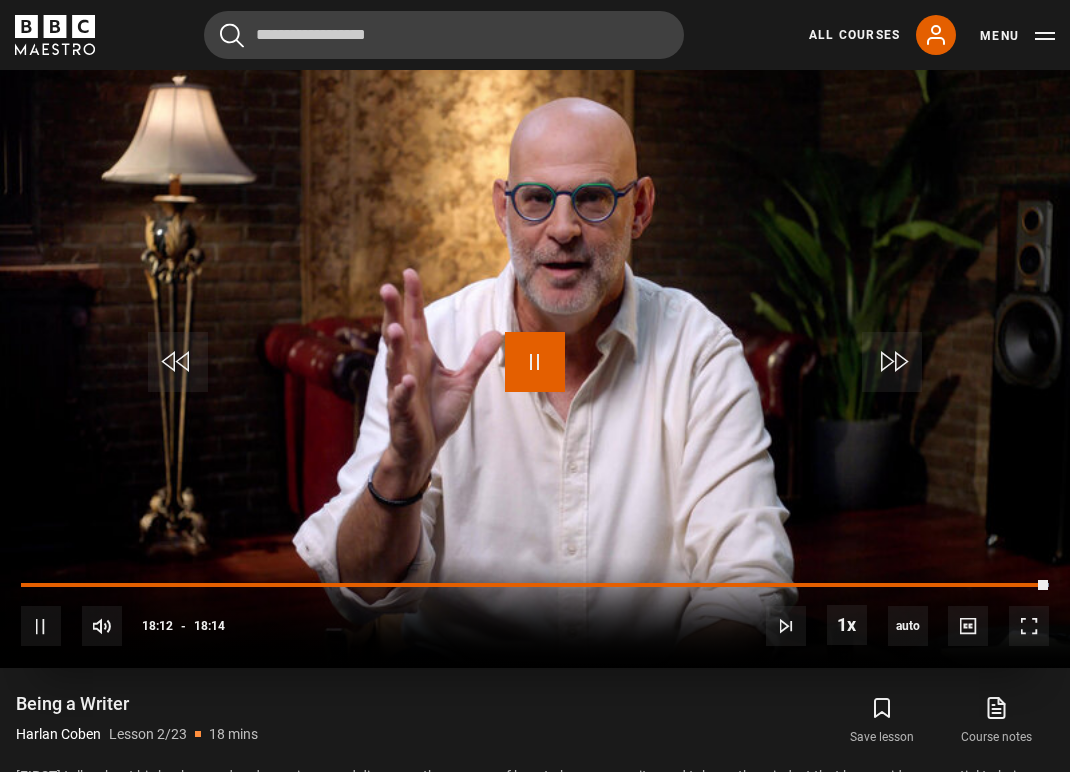 click at bounding box center [535, 362] 